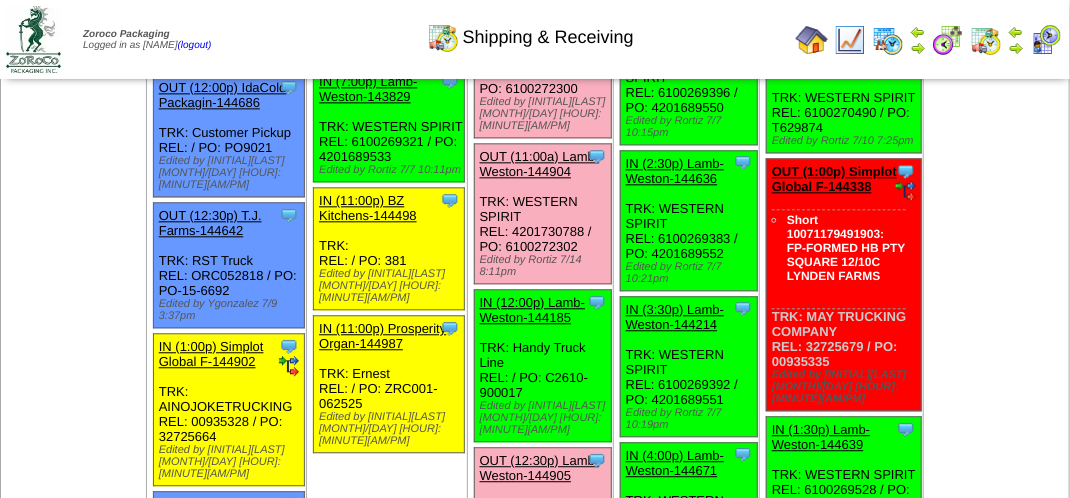 scroll, scrollTop: 1700, scrollLeft: 0, axis: vertical 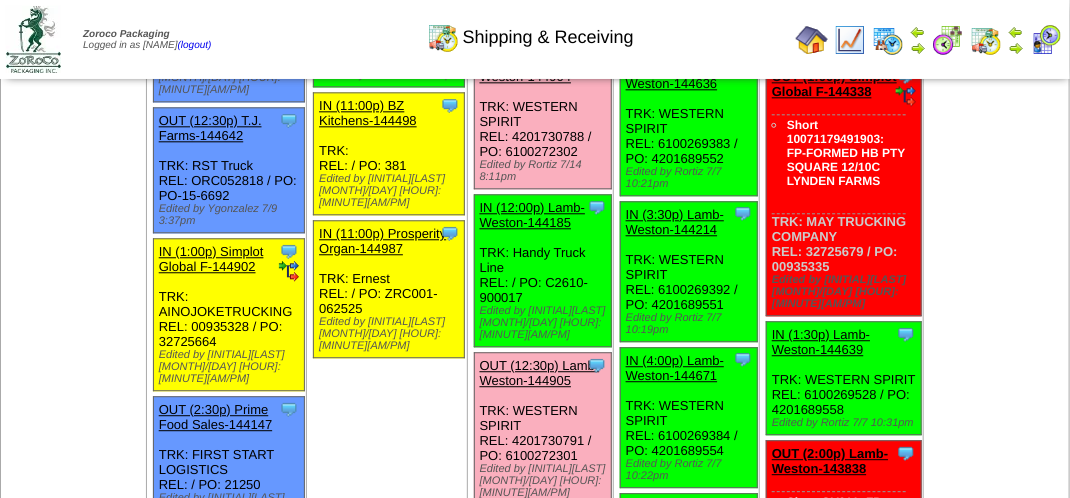 click on "OUT
(12:30p)
Lamb-Weston-144905" at bounding box center [540, 373] 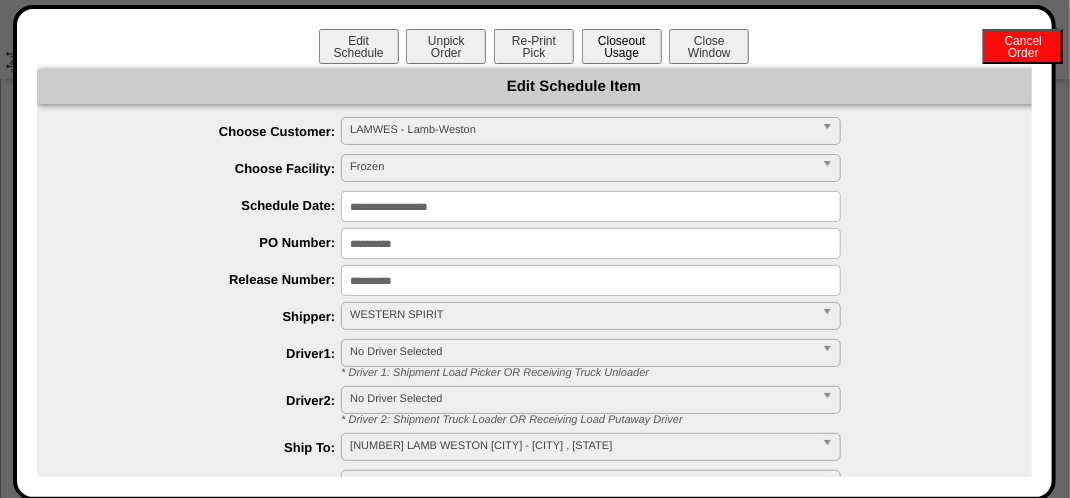 click on "Closeout Usage" at bounding box center [622, 46] 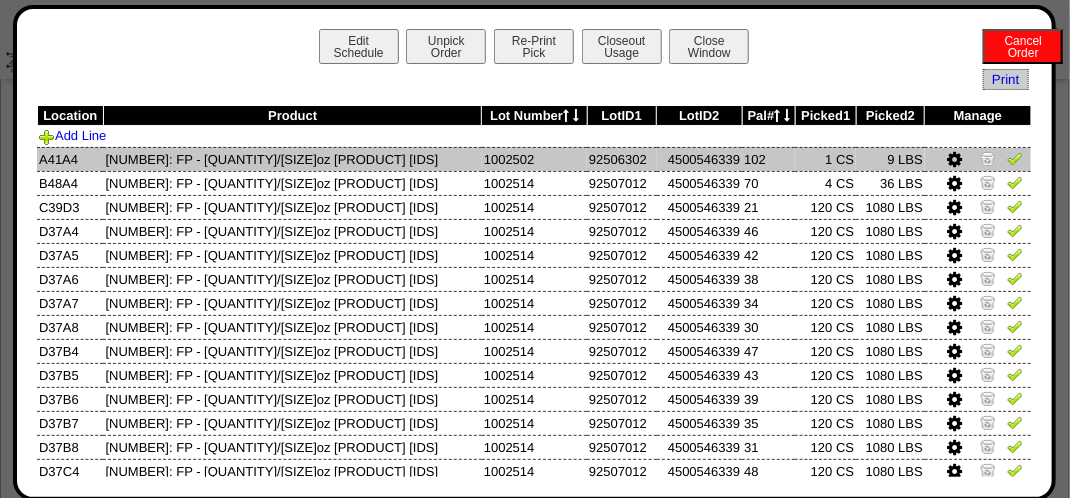 click at bounding box center (988, 158) 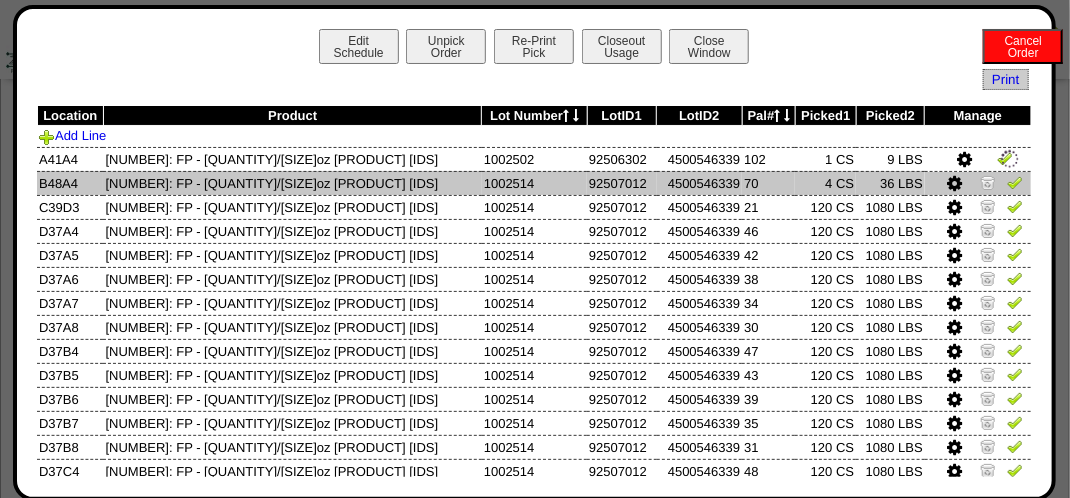 drag, startPoint x: 968, startPoint y: 175, endPoint x: 976, endPoint y: 190, distance: 17 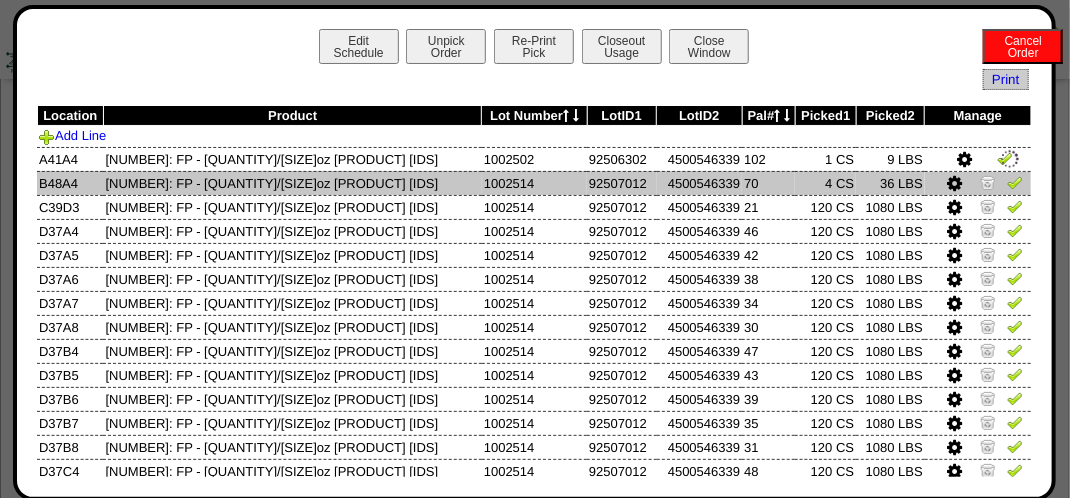 click at bounding box center (988, 182) 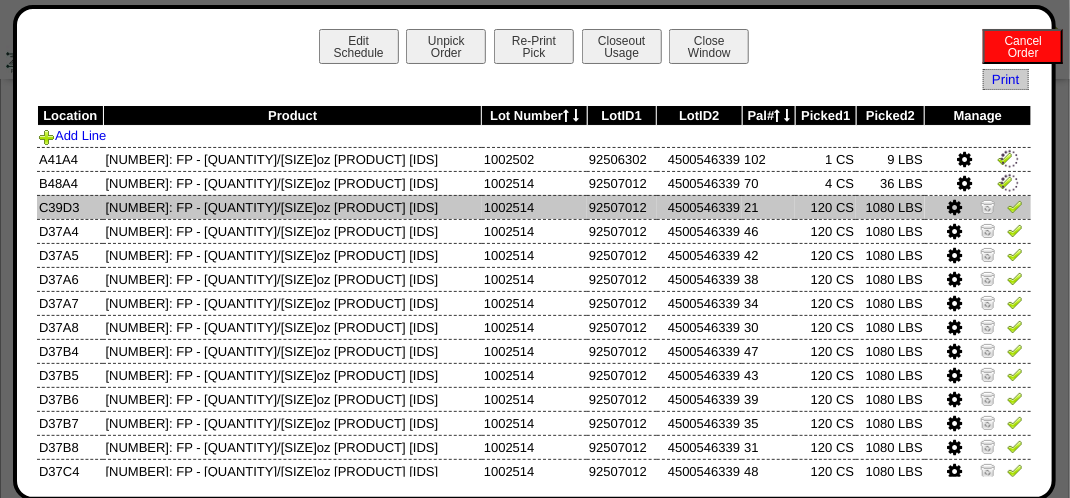 click at bounding box center [988, 206] 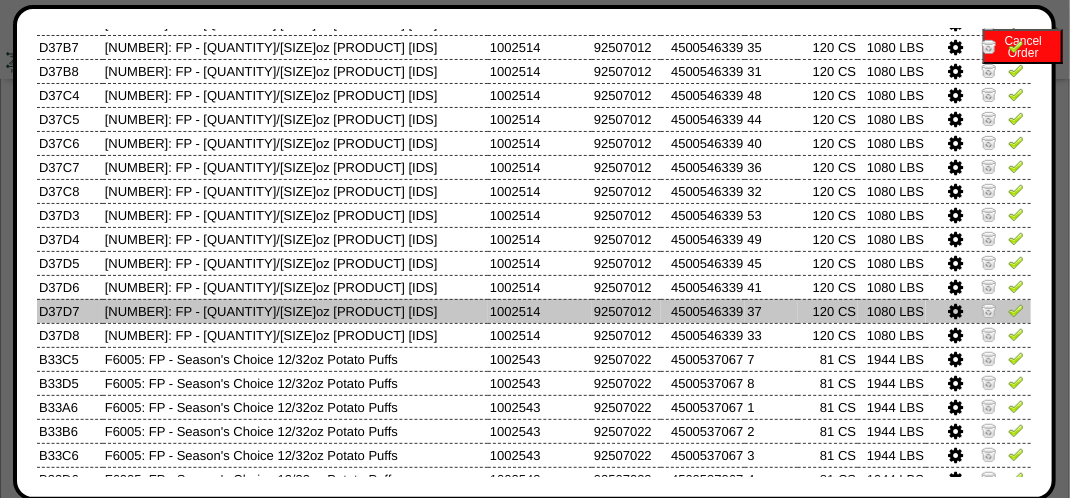 scroll, scrollTop: 445, scrollLeft: 0, axis: vertical 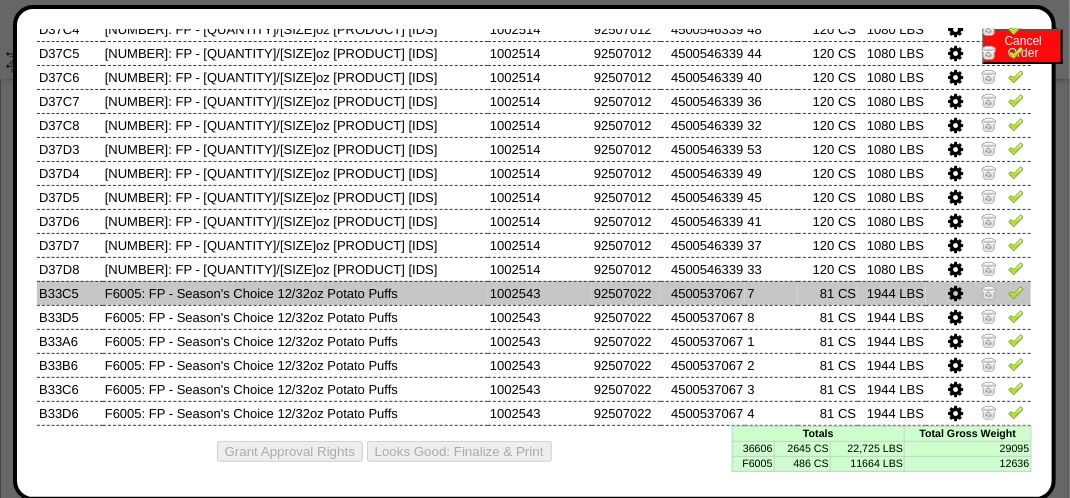 drag, startPoint x: 975, startPoint y: 287, endPoint x: 984, endPoint y: 302, distance: 17.492855 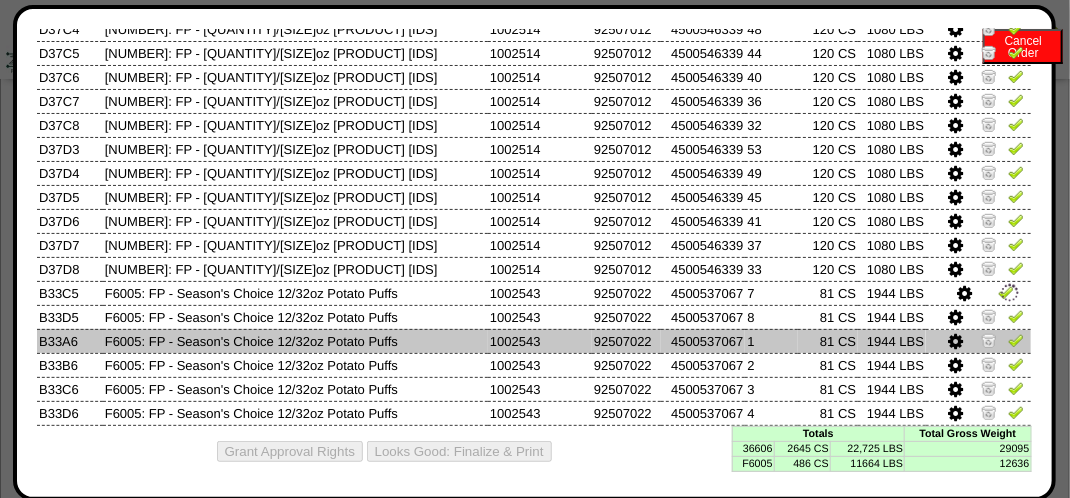 drag, startPoint x: 973, startPoint y: 316, endPoint x: 974, endPoint y: 329, distance: 13.038404 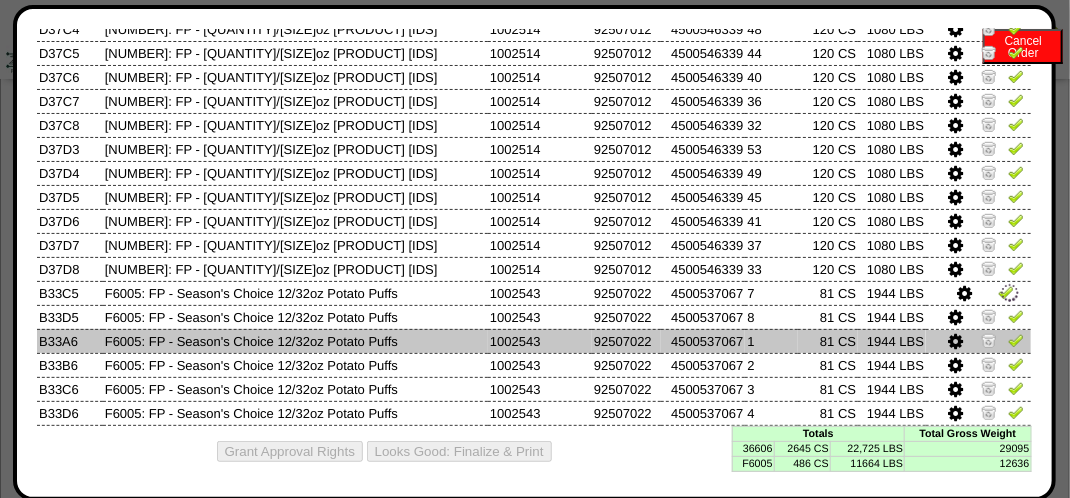 click at bounding box center [989, 316] 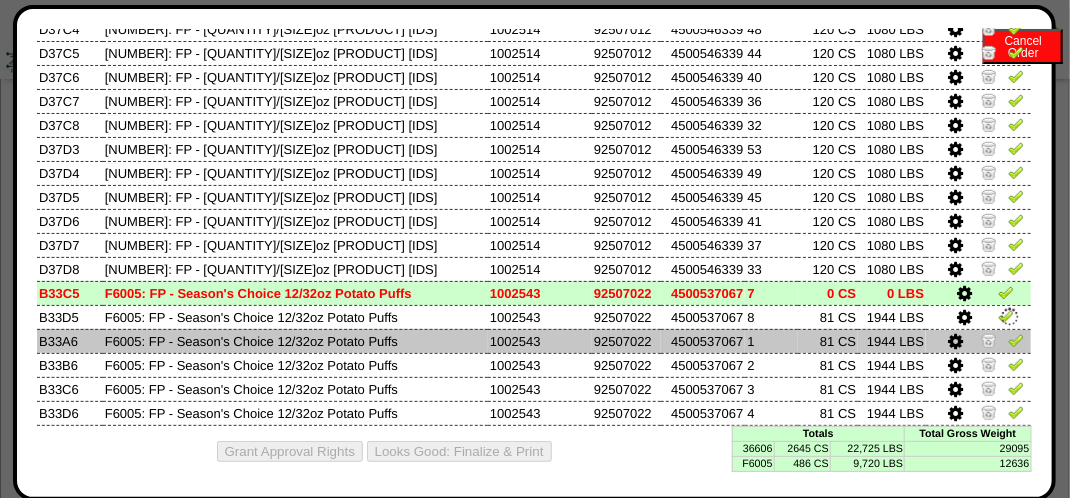 click at bounding box center [989, 340] 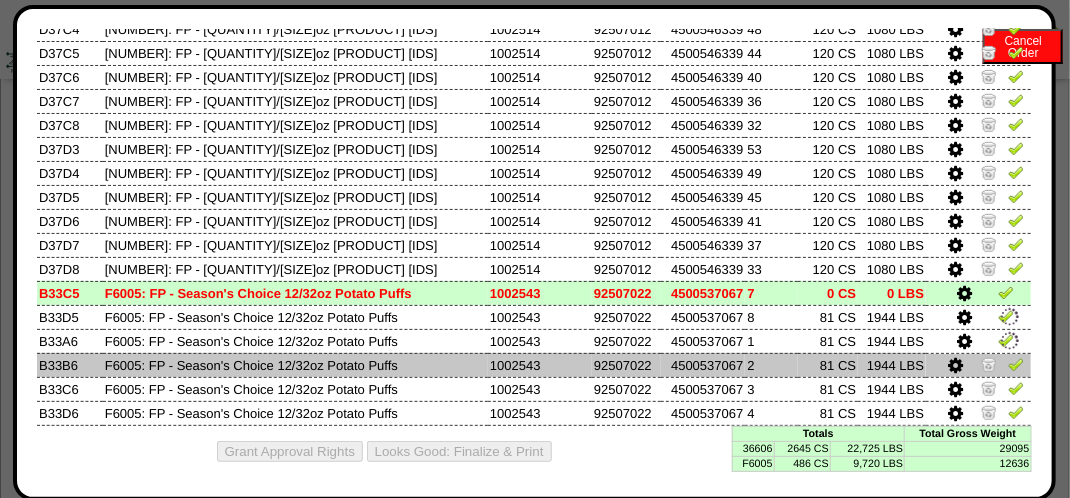click at bounding box center [989, 364] 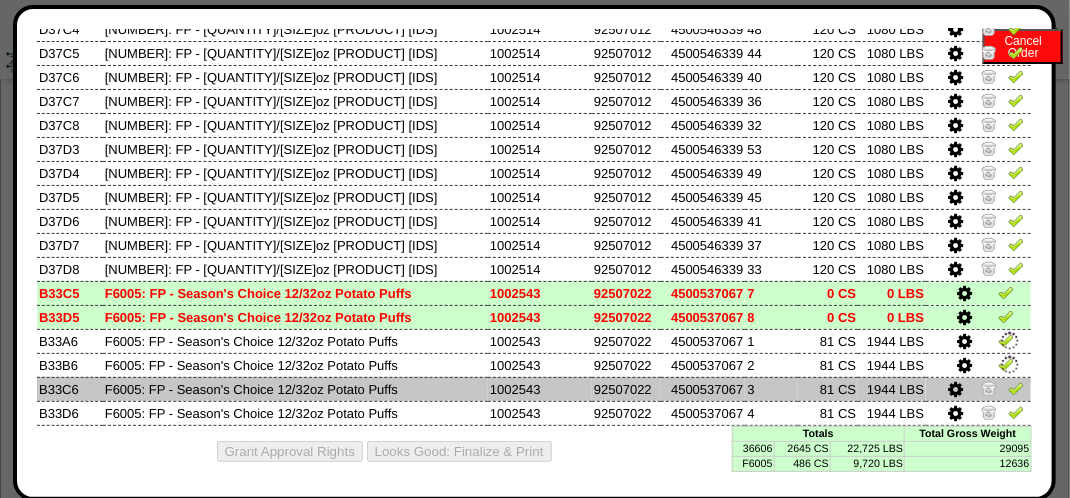 click at bounding box center [989, 388] 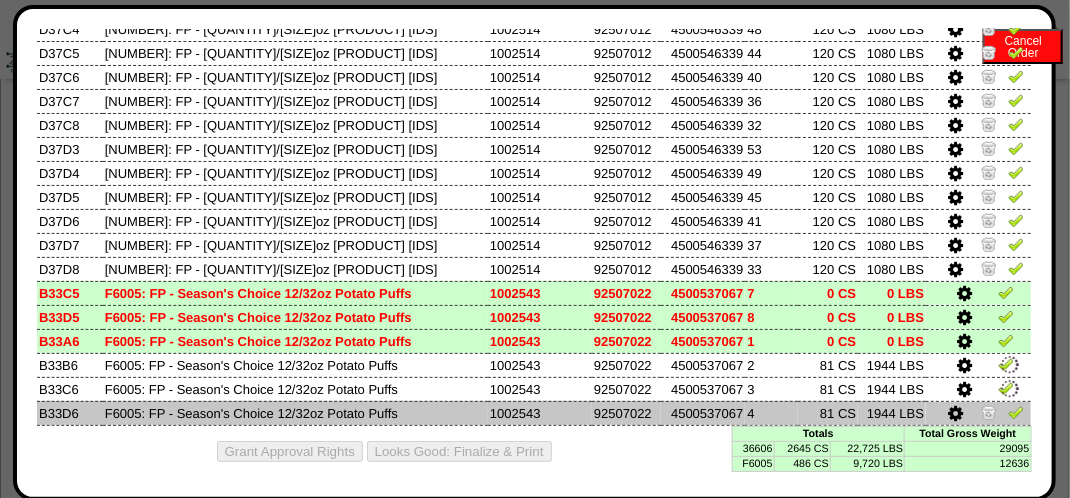 click at bounding box center (989, 412) 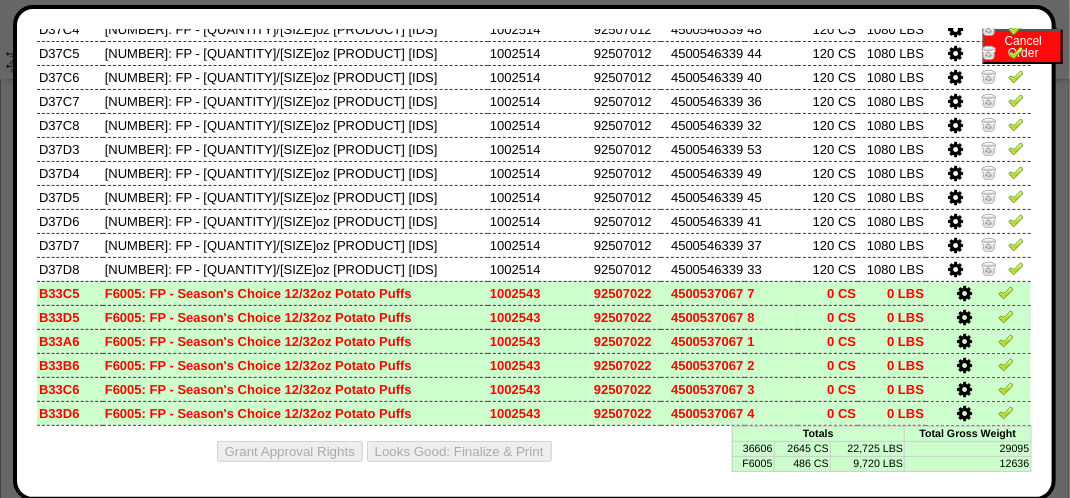 click at bounding box center (1006, 316) 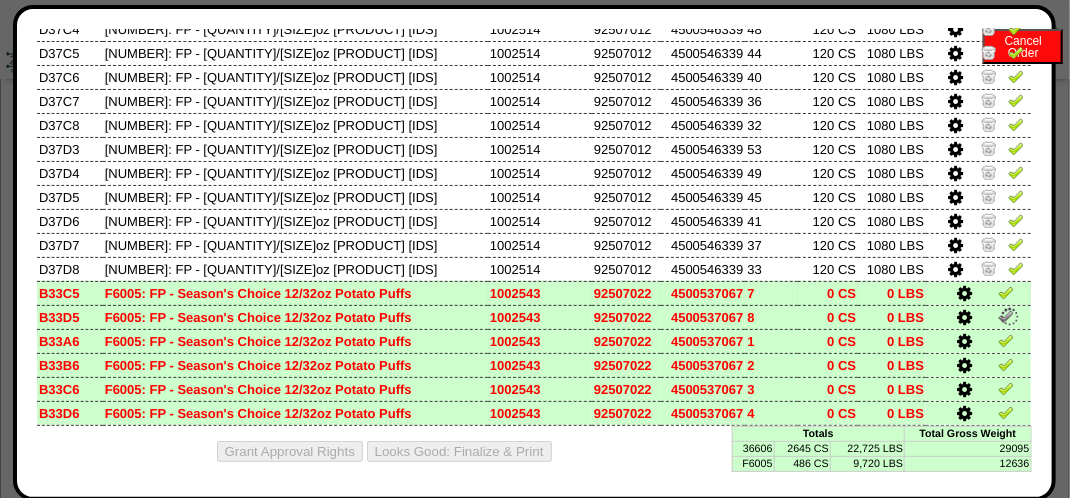 click at bounding box center [1006, 292] 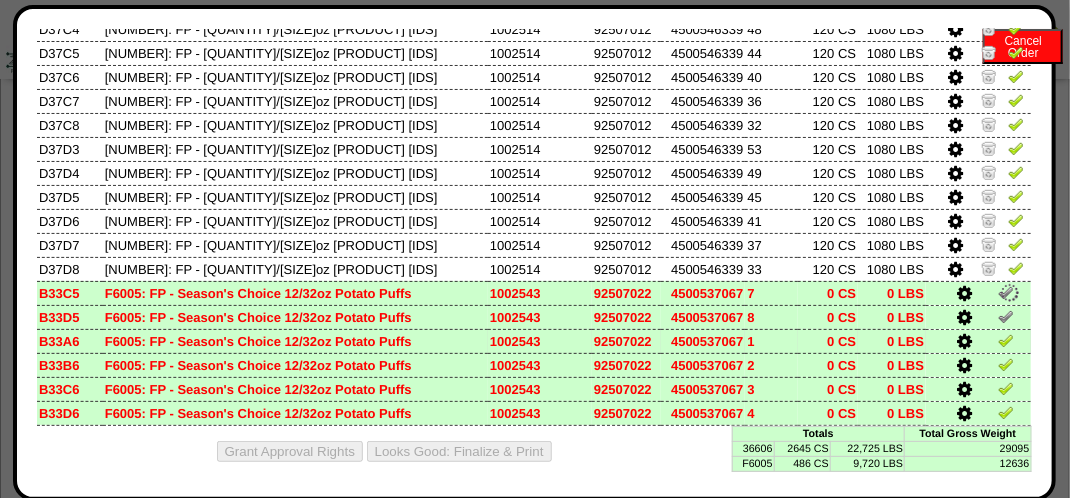 click at bounding box center [1006, 343] 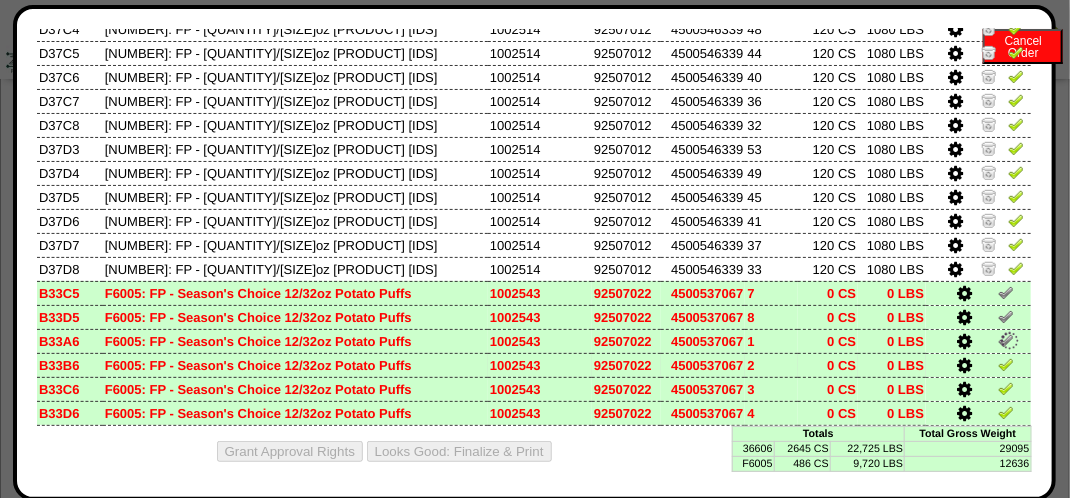click at bounding box center (1006, 364) 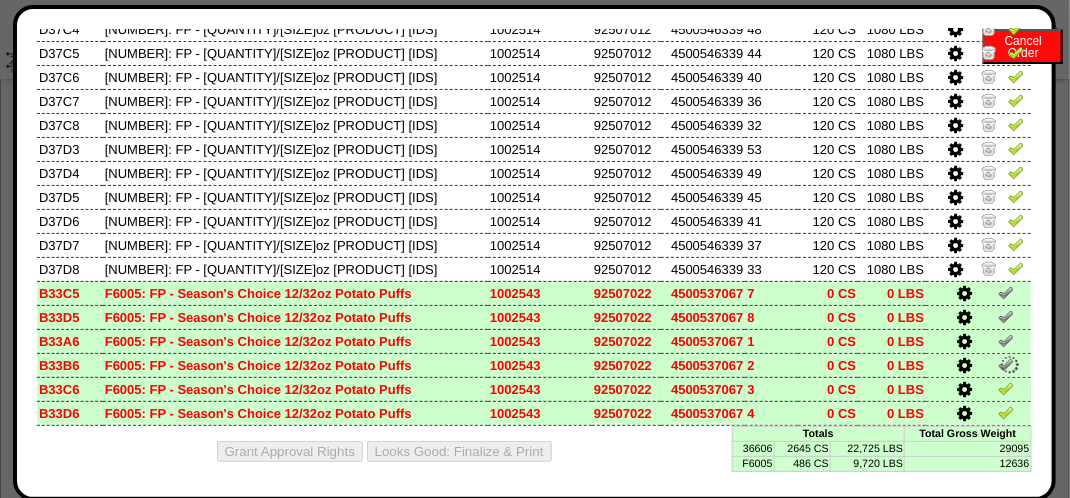 click at bounding box center [1006, 388] 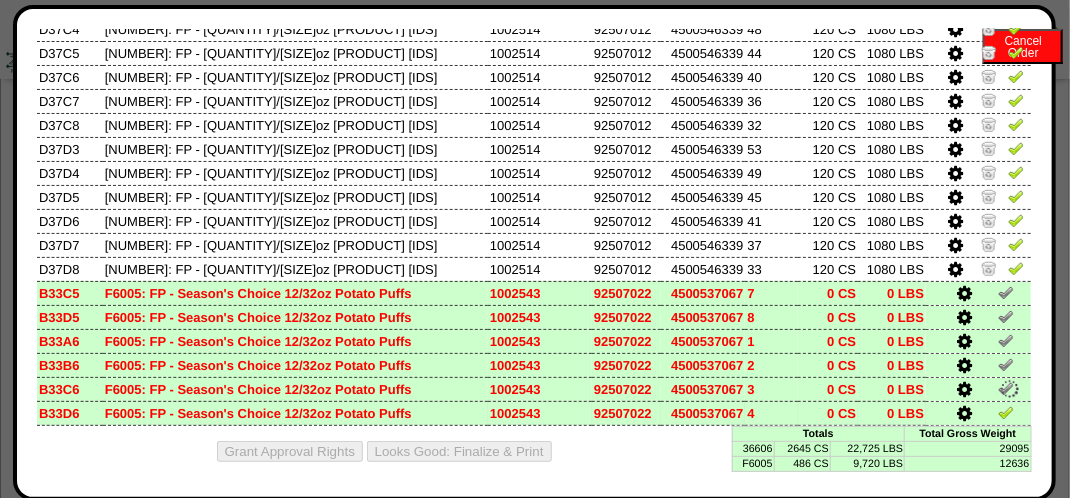 click at bounding box center (1006, 412) 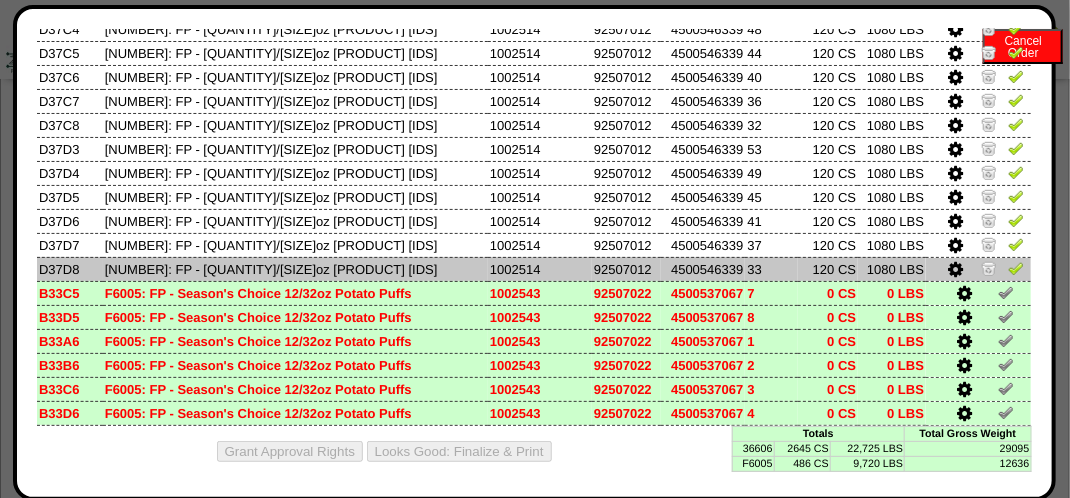 click at bounding box center [1016, 268] 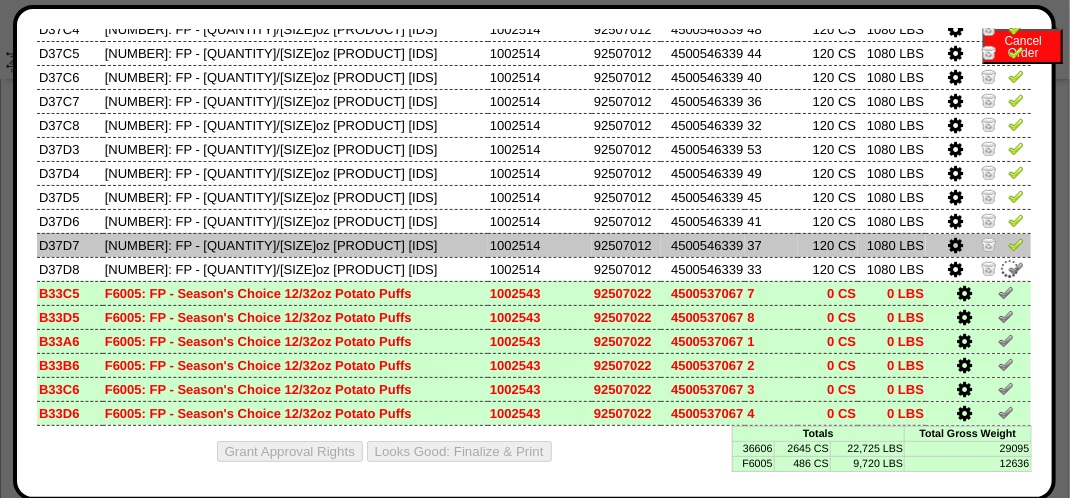 click at bounding box center (1016, 244) 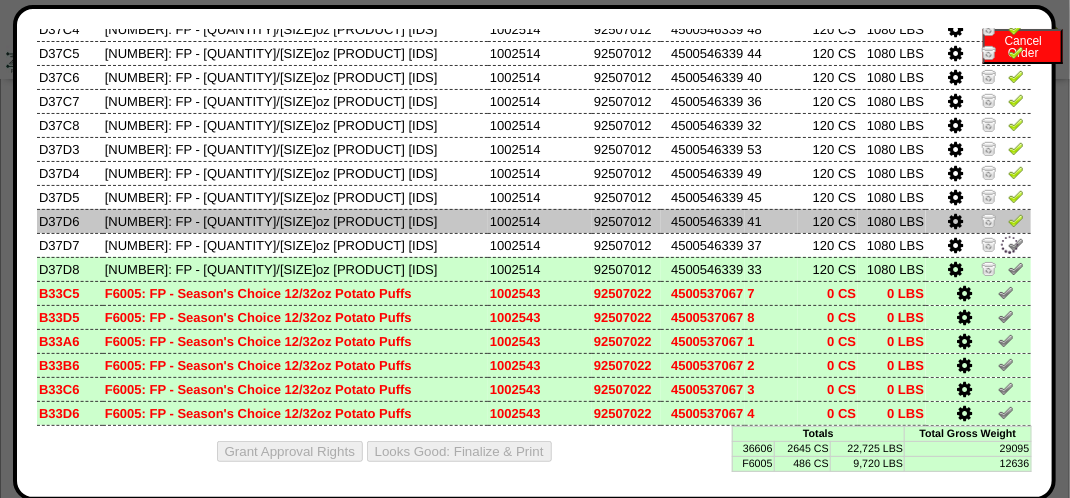 click on "Location
Product
Lot Number
LotID1
LotID2
Pal#
Picked1
Picked2
Manage
Add Line
[CODE]
[NUMBER]: FP - [QUANTITY]/[SIZE]oz [PRODUCT] [IDS]
[NUMBER]
[NUMBER]                 [NUMBER] CS" at bounding box center (534, 45) 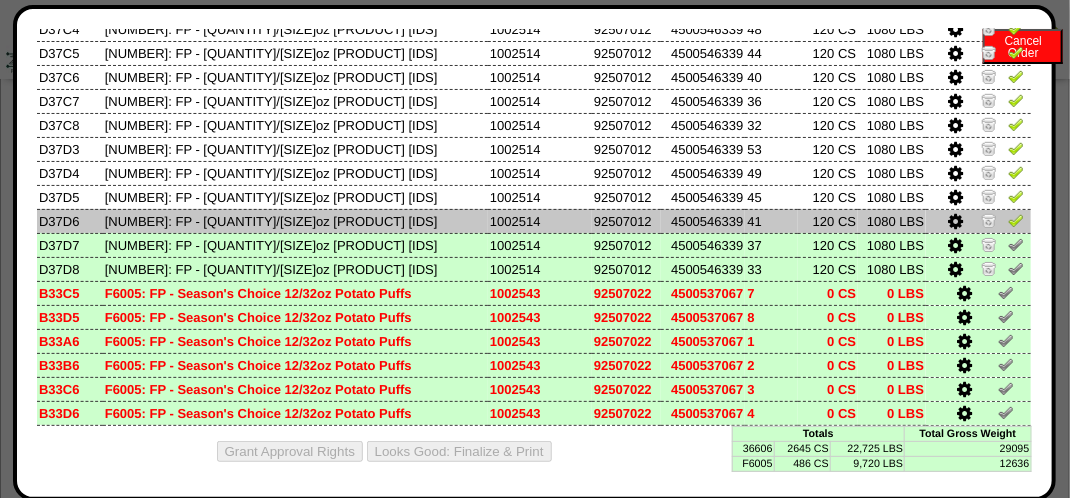 click at bounding box center [1016, 220] 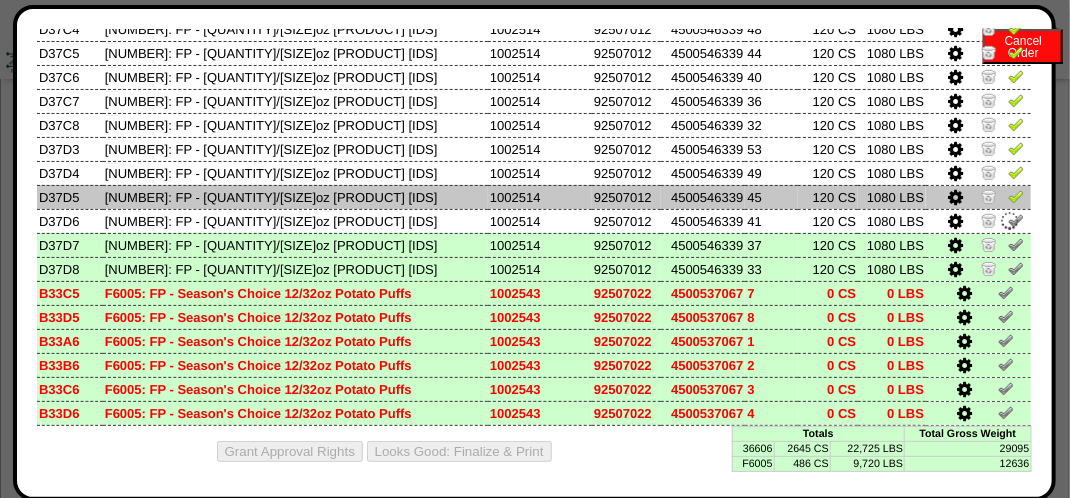 click at bounding box center [1016, 196] 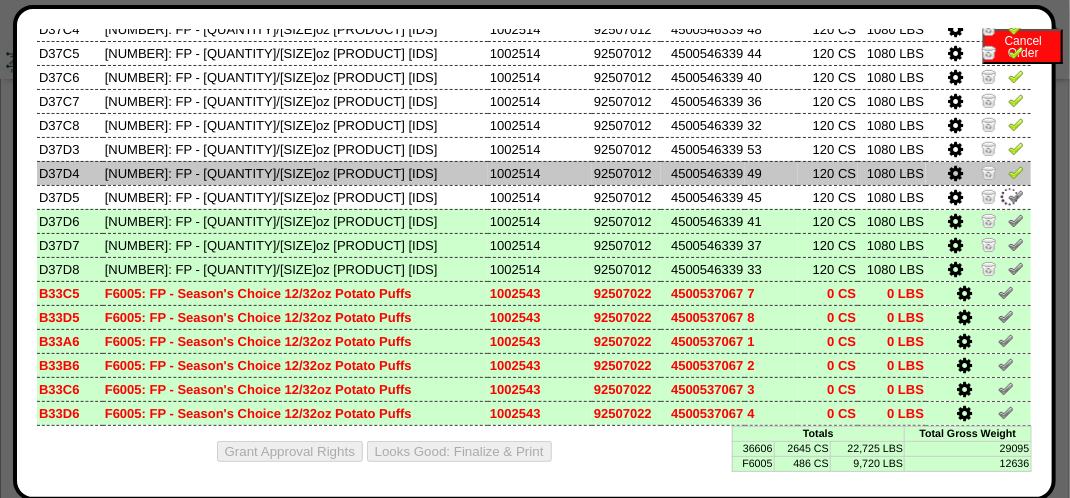 click at bounding box center [1016, 172] 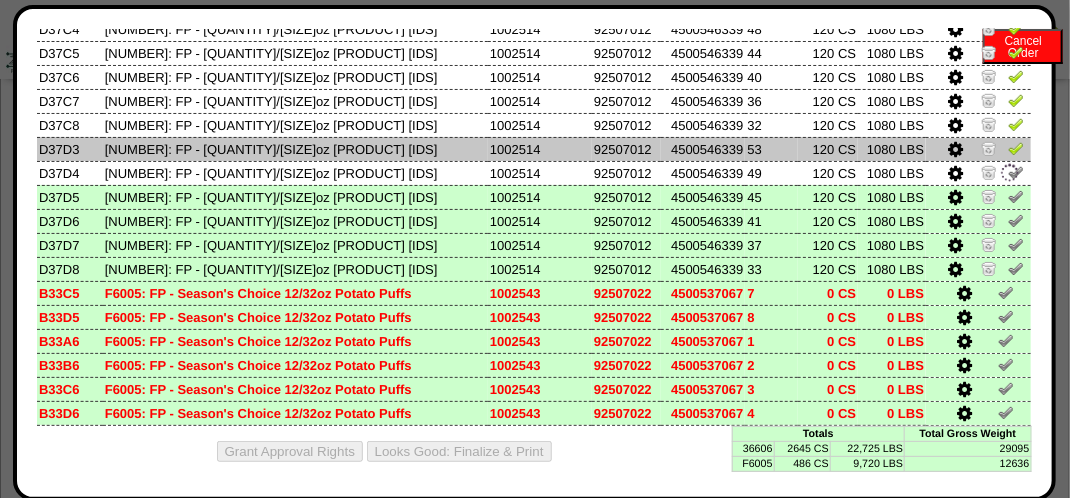 click at bounding box center (1016, 148) 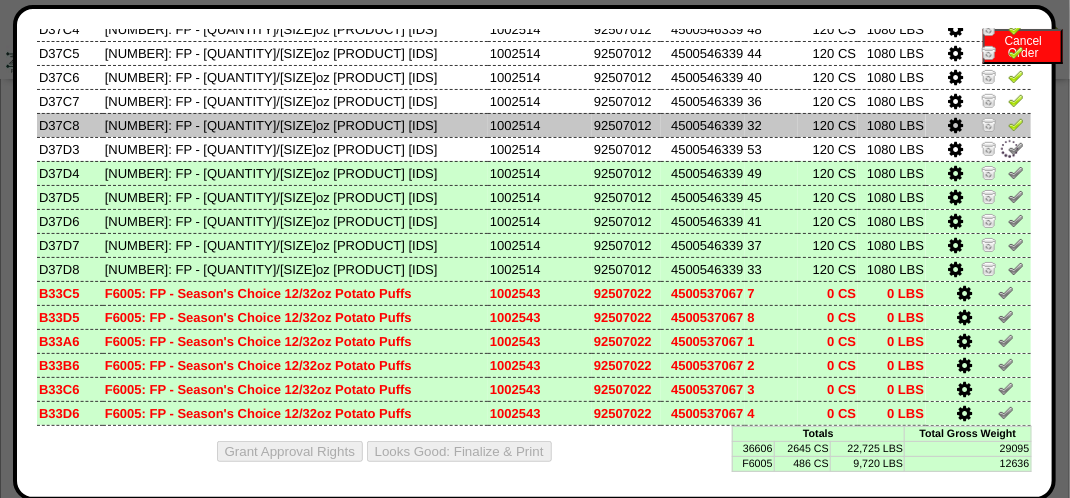 click at bounding box center (1016, 124) 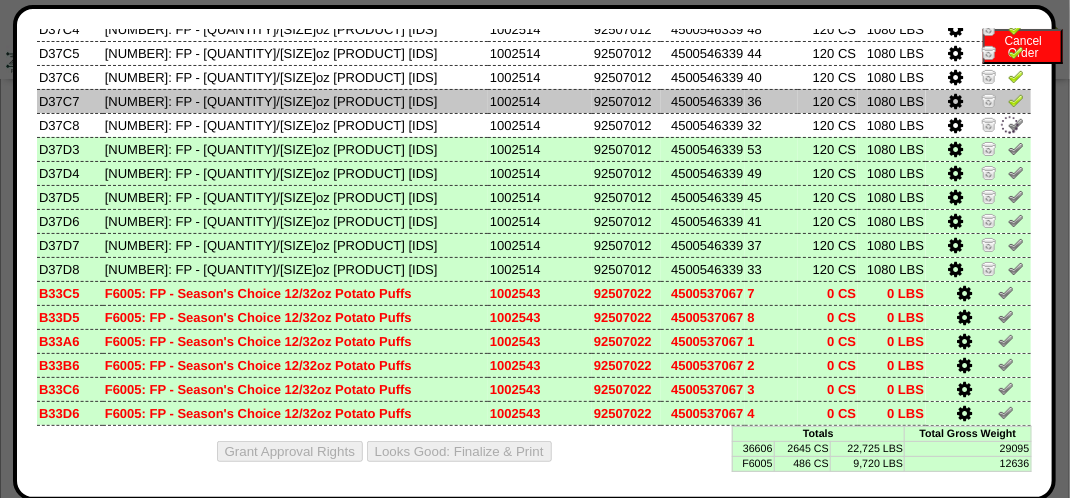 click at bounding box center [1016, 100] 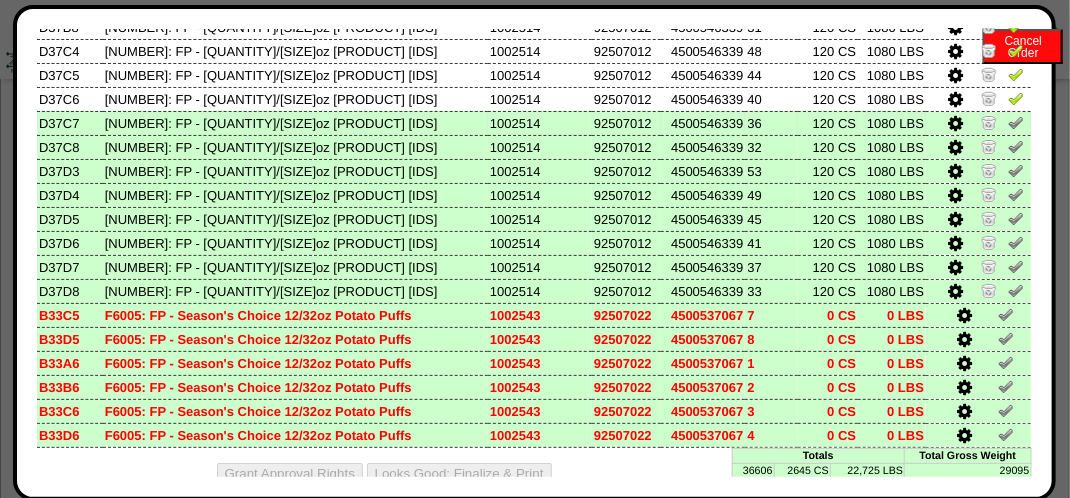 scroll, scrollTop: 345, scrollLeft: 0, axis: vertical 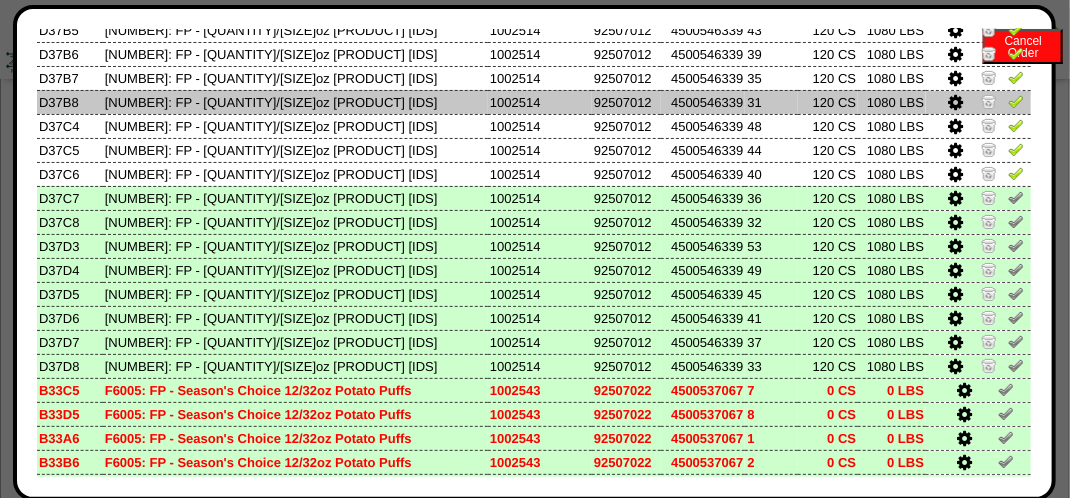 drag, startPoint x: 1003, startPoint y: 105, endPoint x: 1003, endPoint y: 78, distance: 27 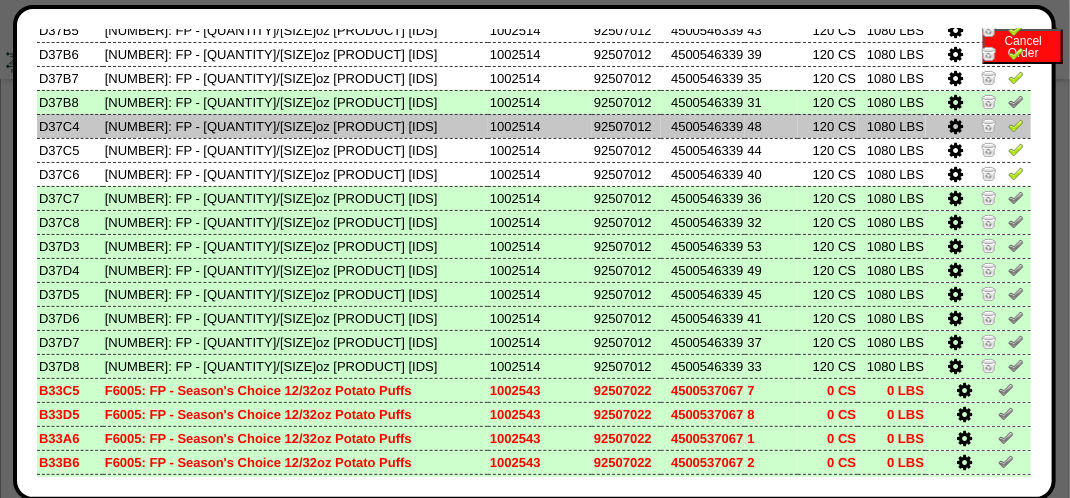 click at bounding box center (1016, 125) 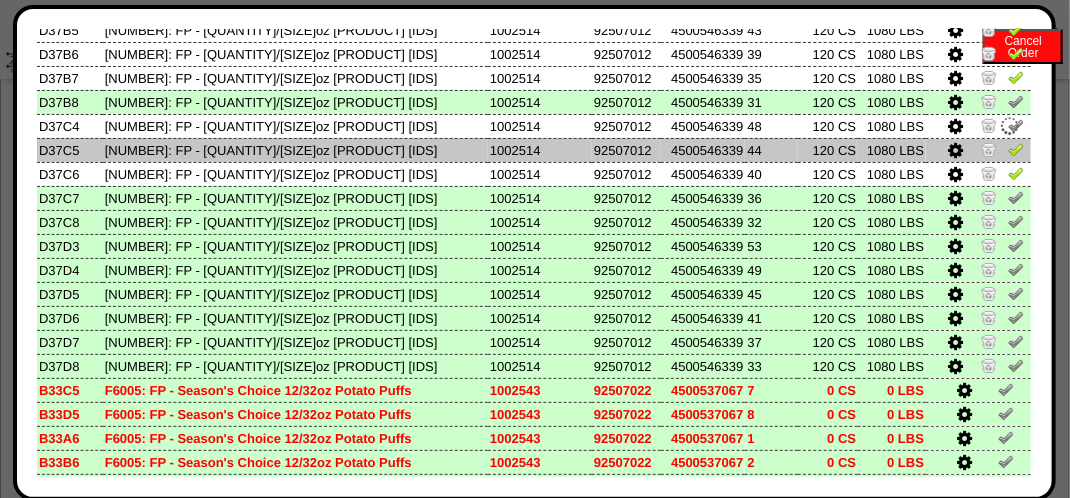 click at bounding box center (1016, 149) 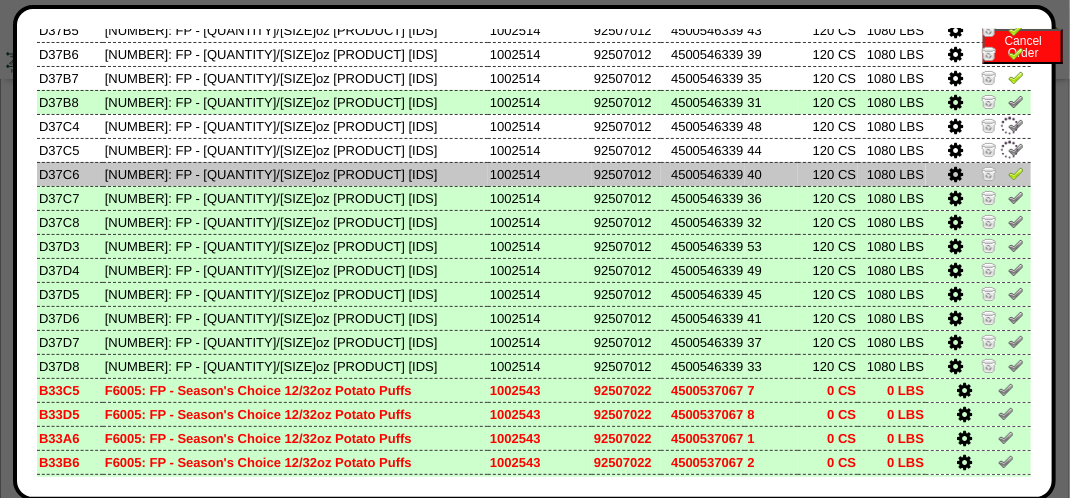 click at bounding box center [1016, 173] 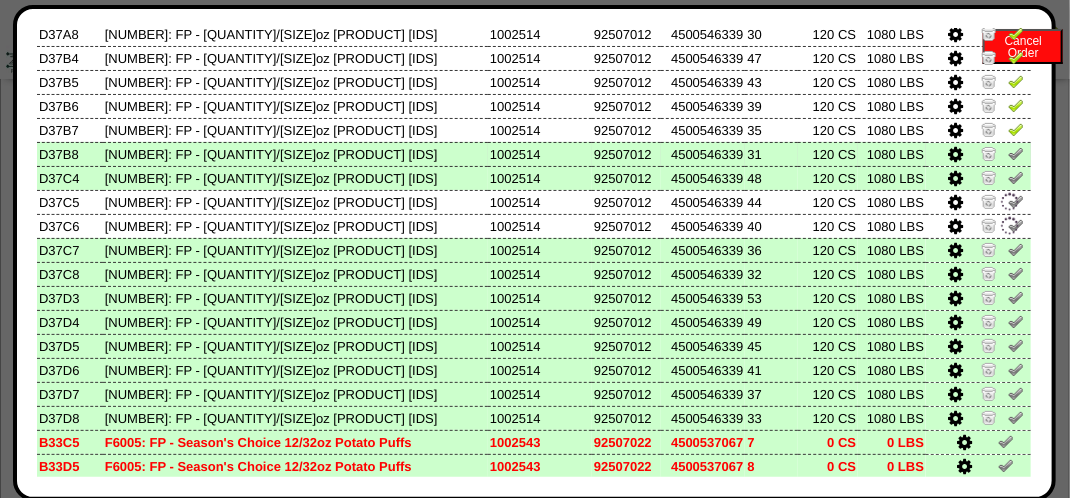 scroll, scrollTop: 245, scrollLeft: 0, axis: vertical 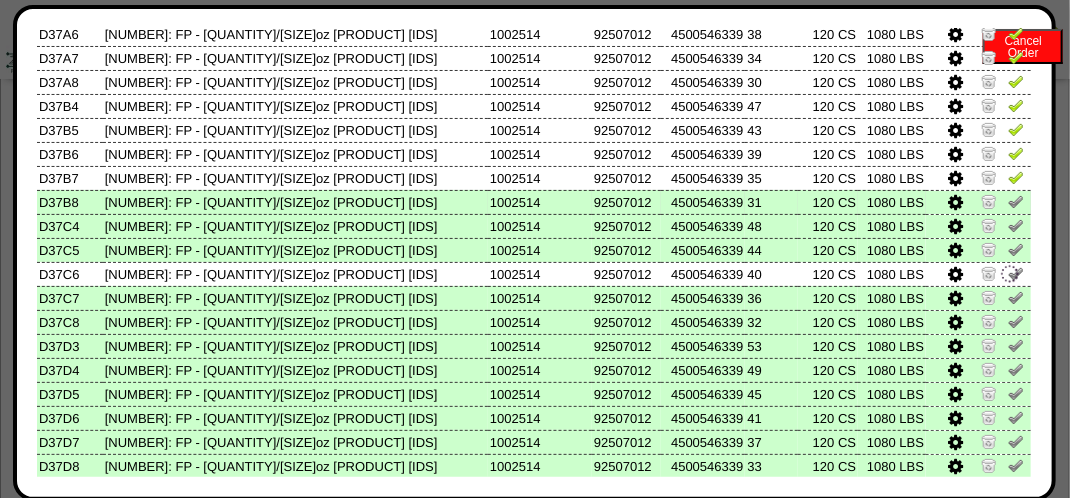 click at bounding box center (1016, 129) 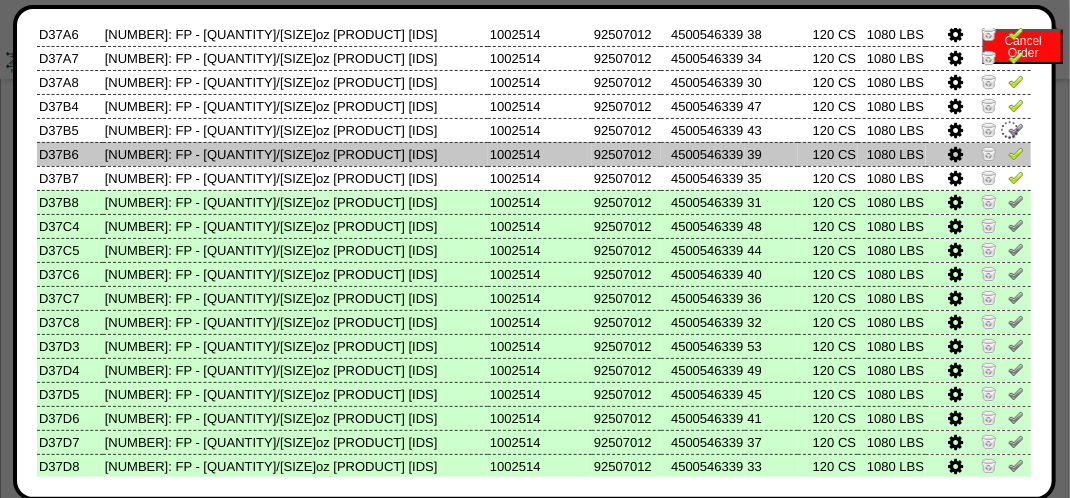 click at bounding box center [1016, 153] 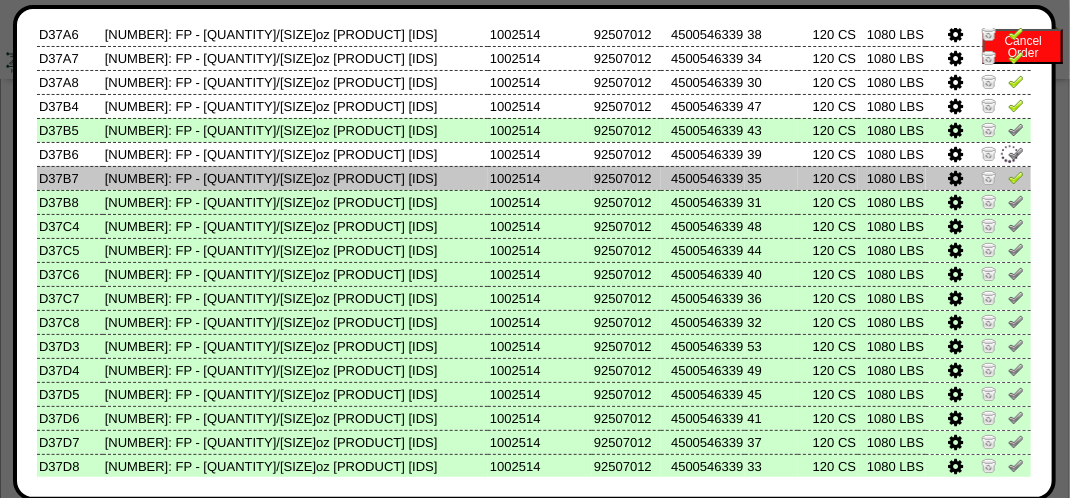 drag, startPoint x: 1003, startPoint y: 178, endPoint x: 998, endPoint y: 154, distance: 24.5153 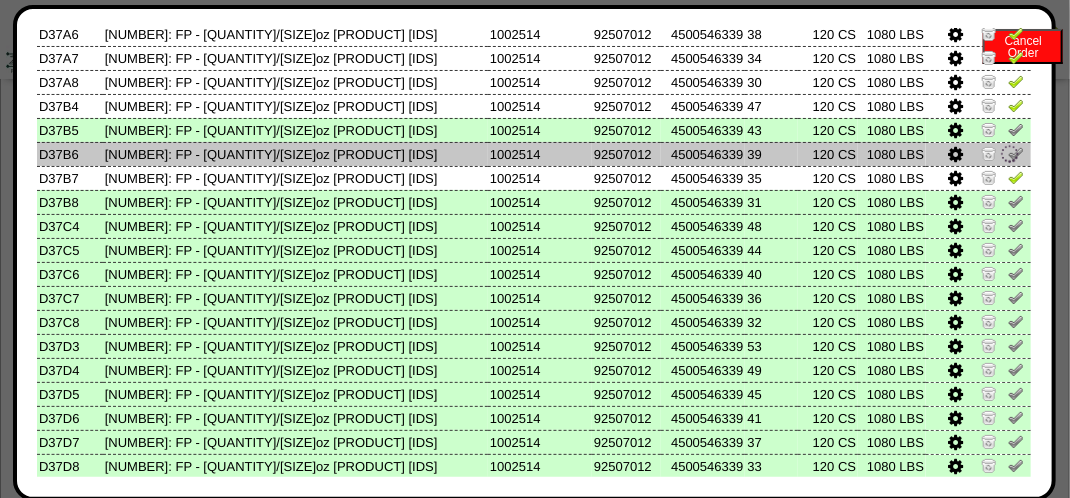 click at bounding box center [1016, 177] 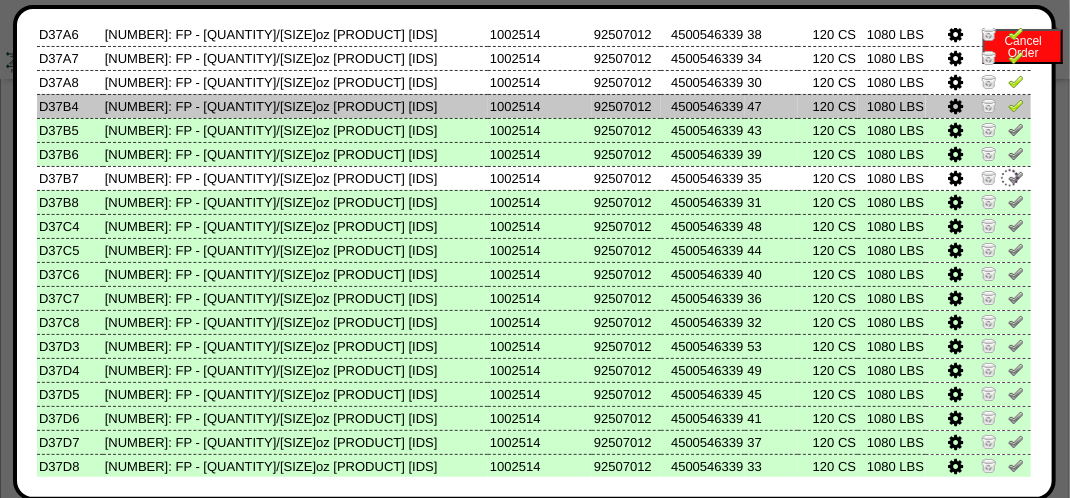 click at bounding box center (1016, 105) 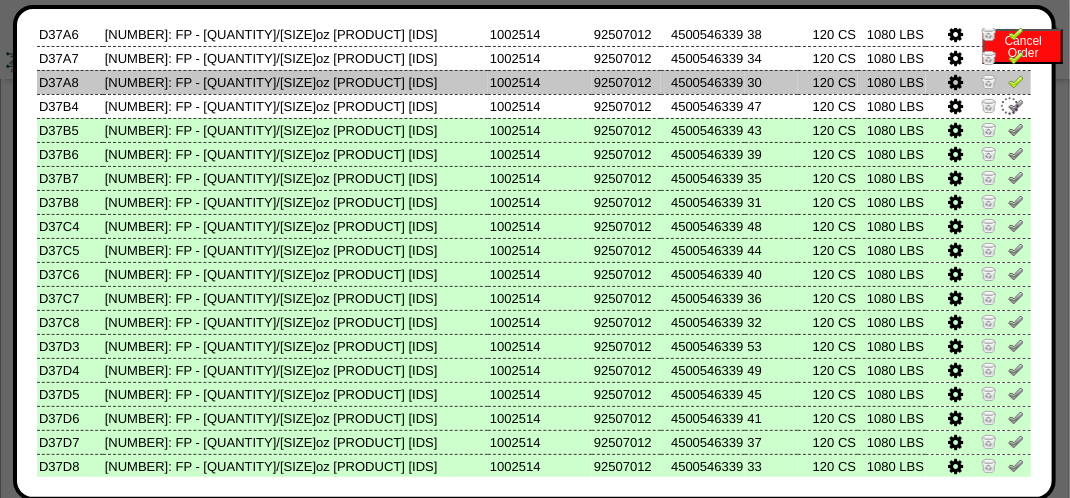 click at bounding box center [1016, 81] 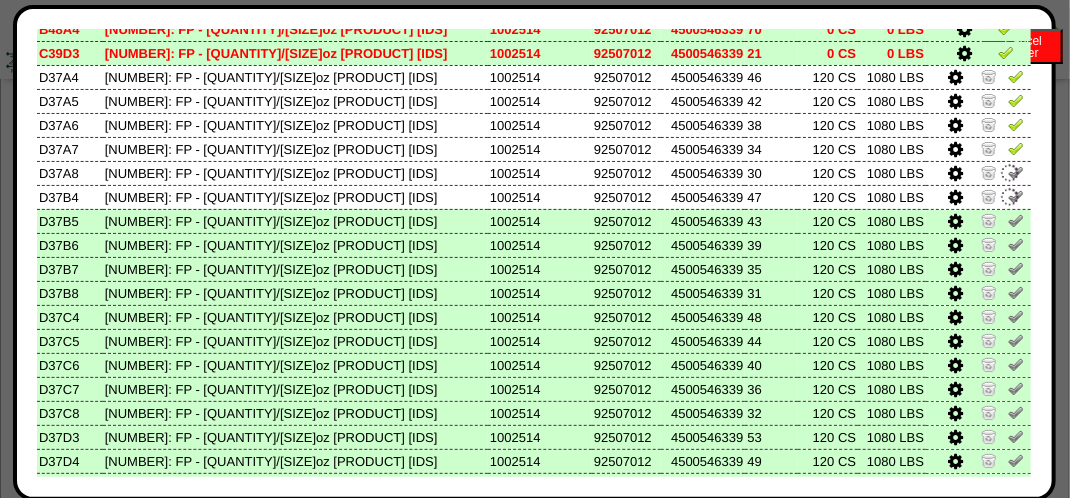 scroll, scrollTop: 45, scrollLeft: 0, axis: vertical 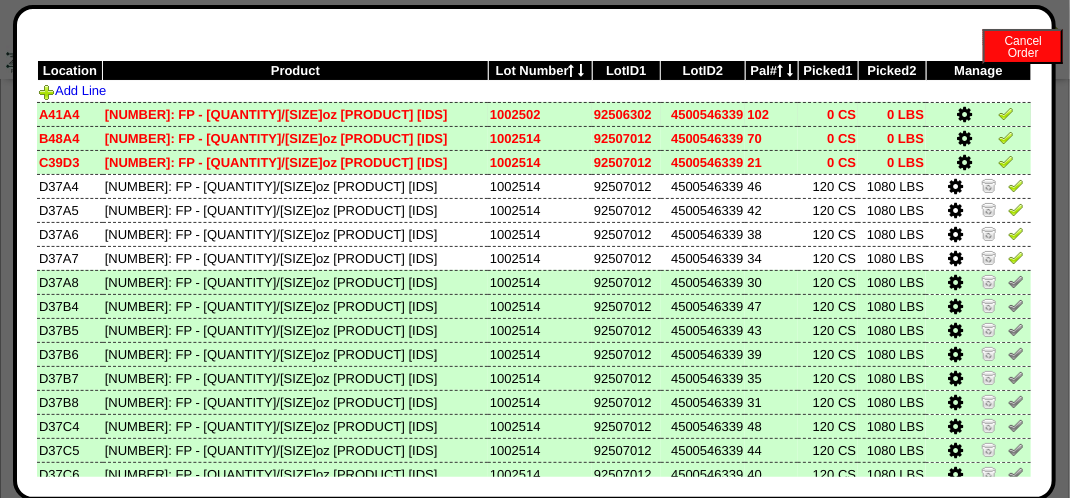 click at bounding box center [1006, 113] 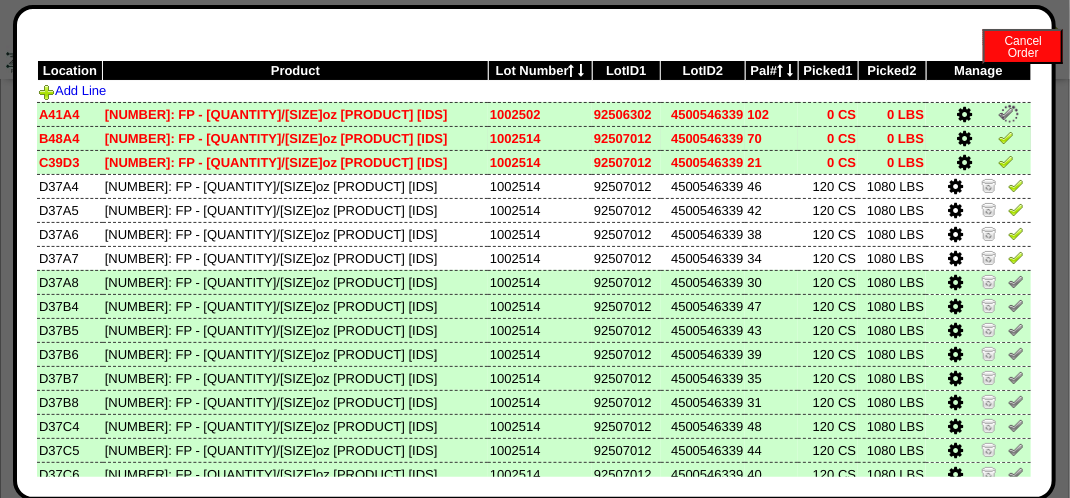 click at bounding box center [1006, 137] 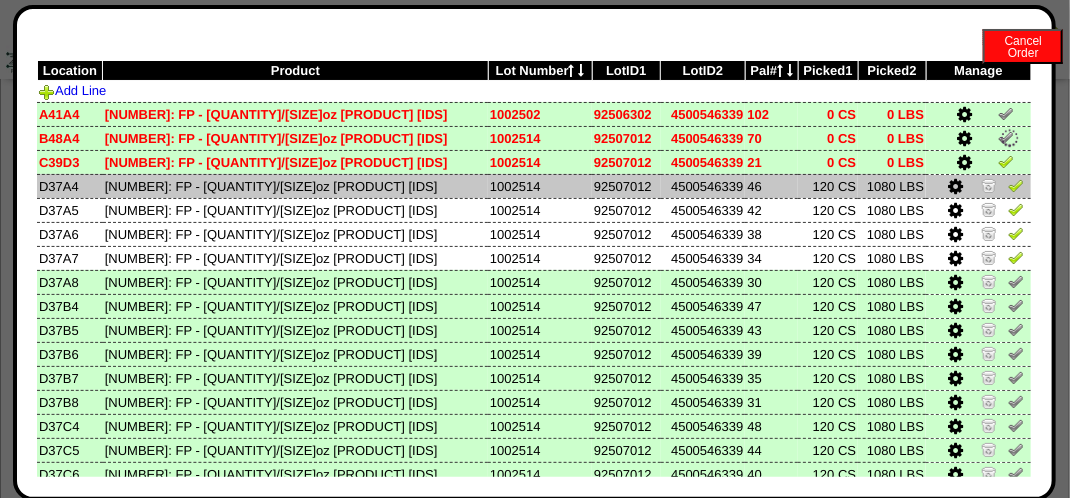click at bounding box center (978, 162) 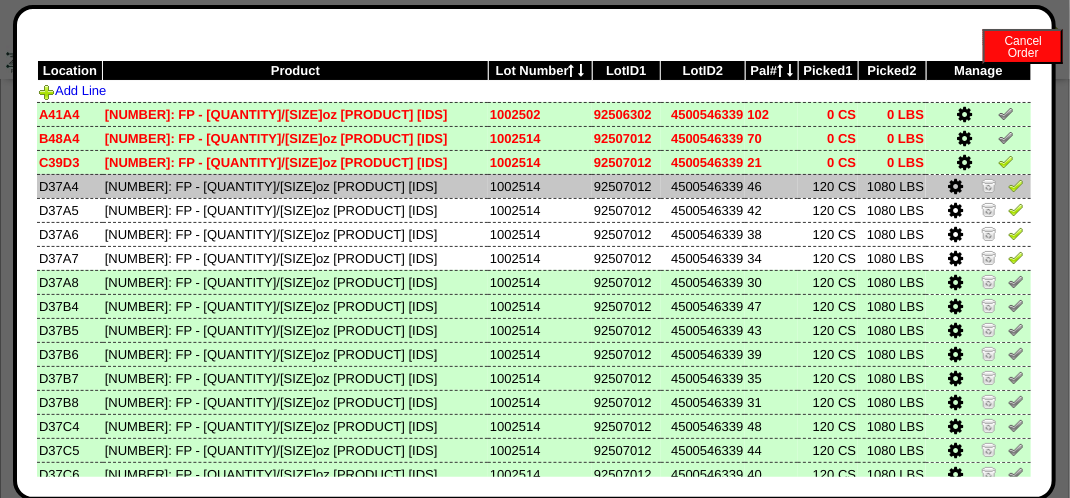 click at bounding box center [1016, 185] 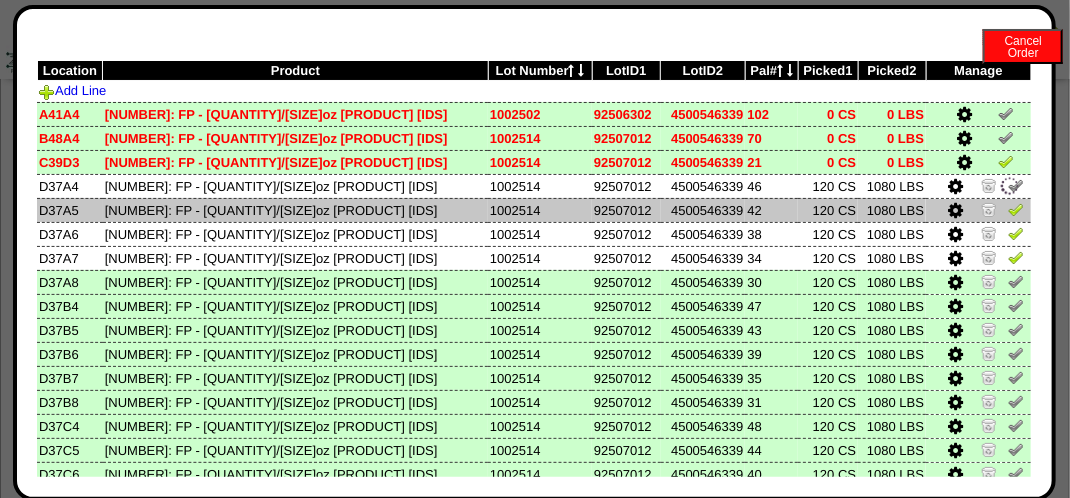 click at bounding box center (1016, 209) 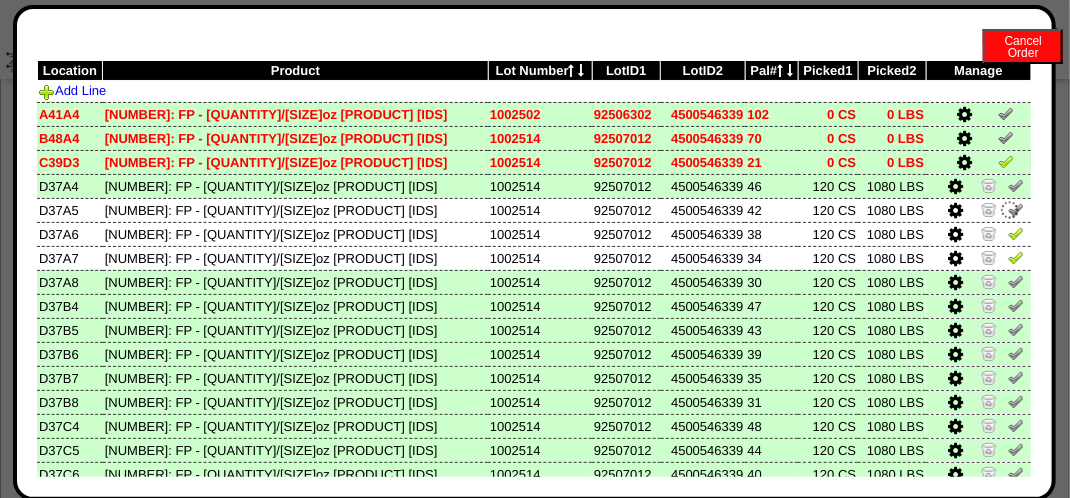 click at bounding box center [1006, 161] 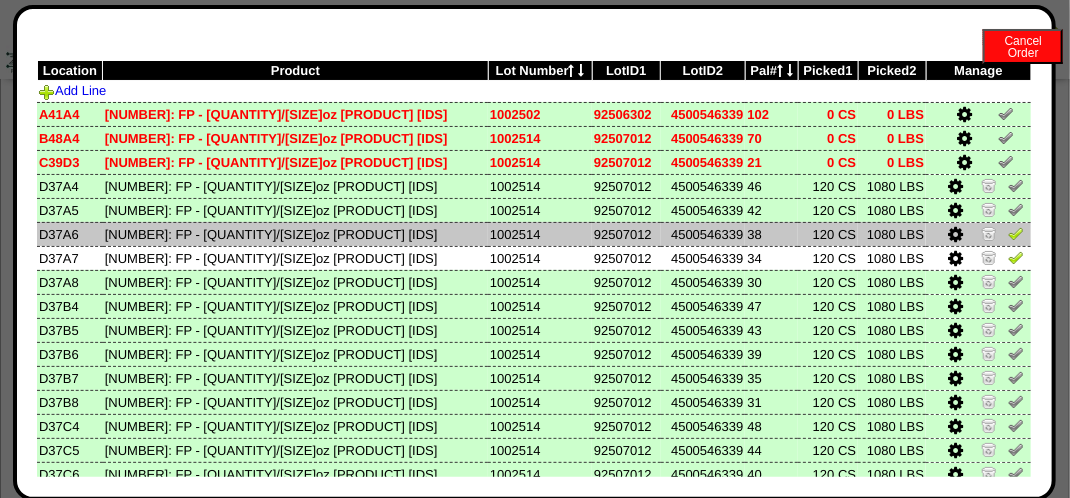 click at bounding box center (1016, 233) 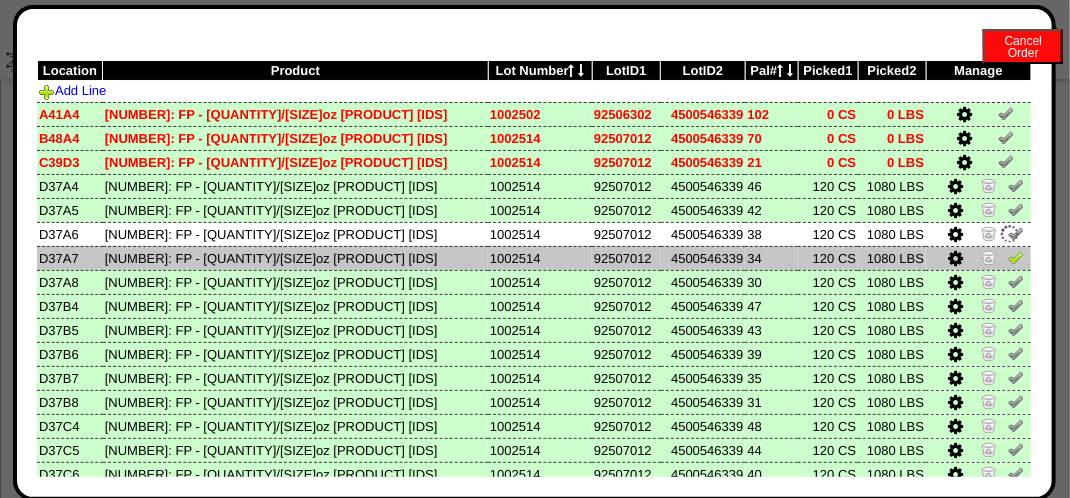 click at bounding box center (1016, 257) 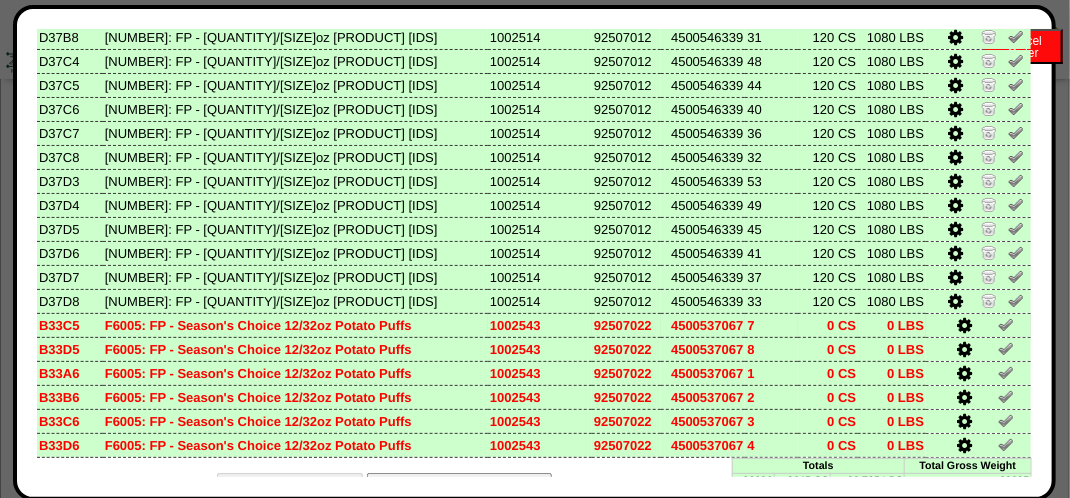 scroll, scrollTop: 445, scrollLeft: 0, axis: vertical 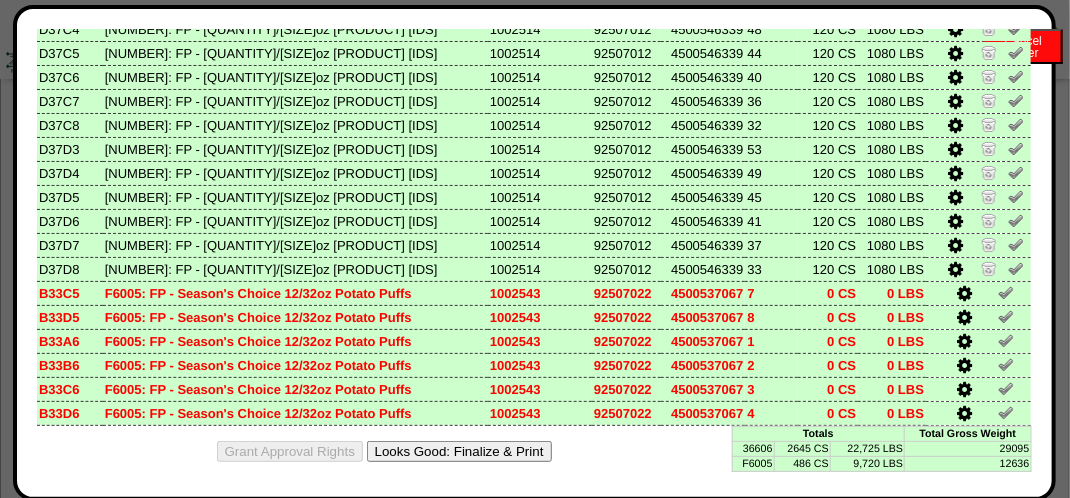 click on "Looks Good: Finalize & Print" at bounding box center [459, 451] 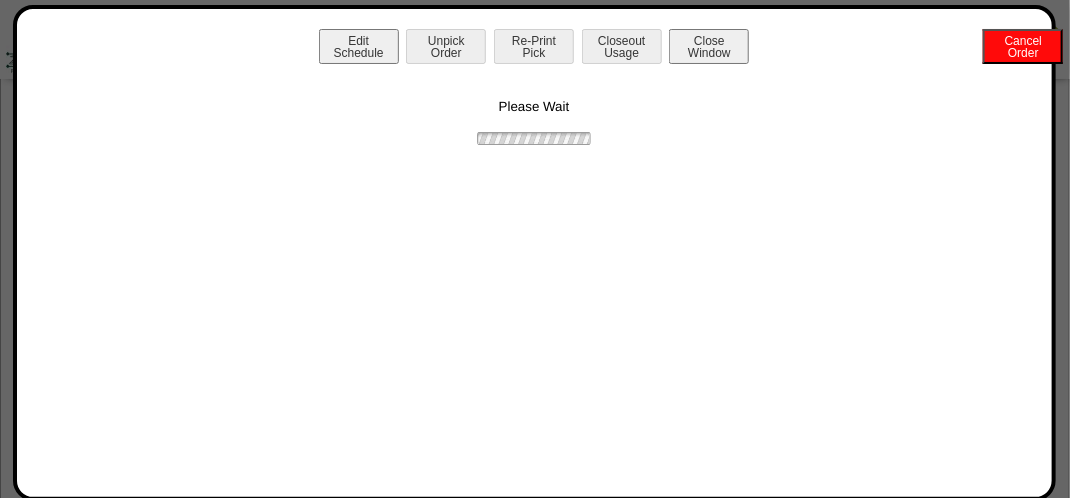scroll, scrollTop: 0, scrollLeft: 0, axis: both 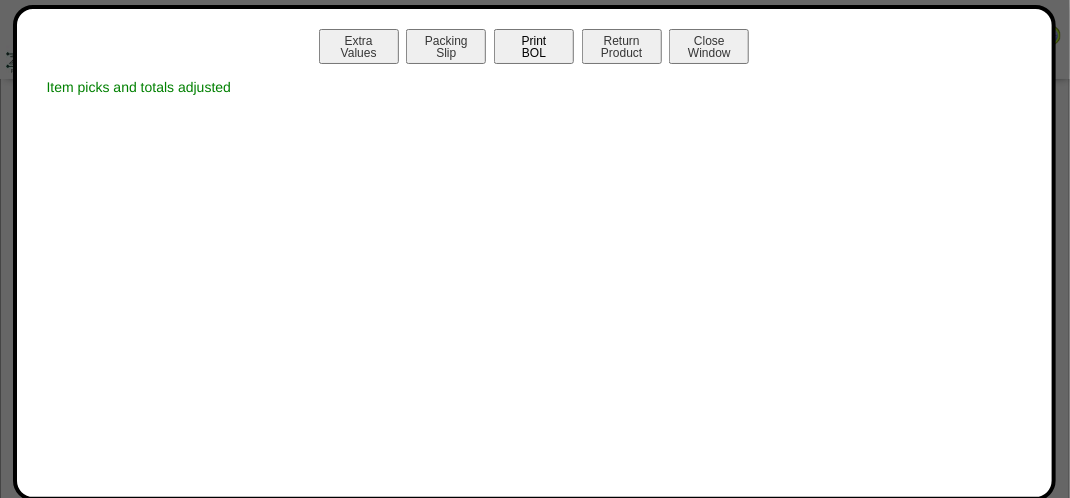 click on "Print BOL" at bounding box center (534, 46) 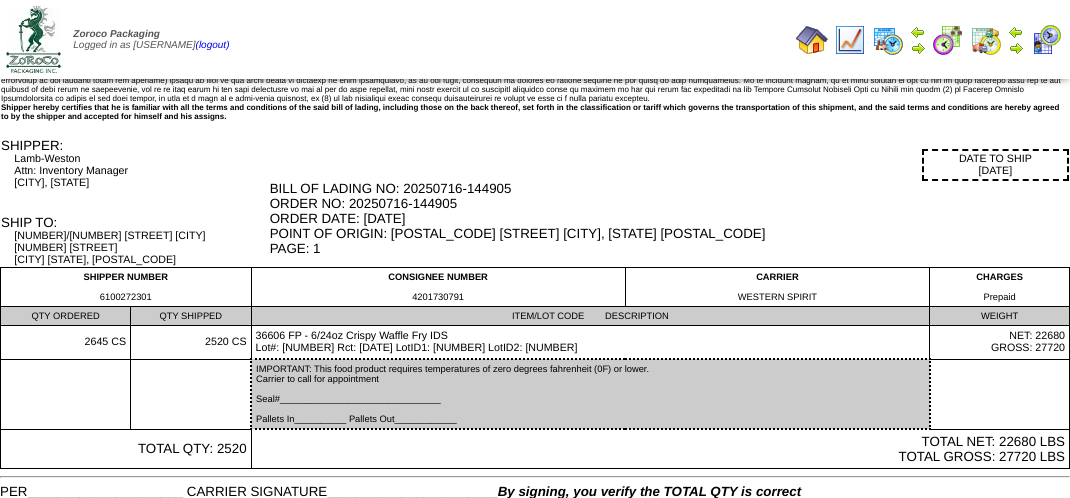 scroll, scrollTop: 0, scrollLeft: 0, axis: both 